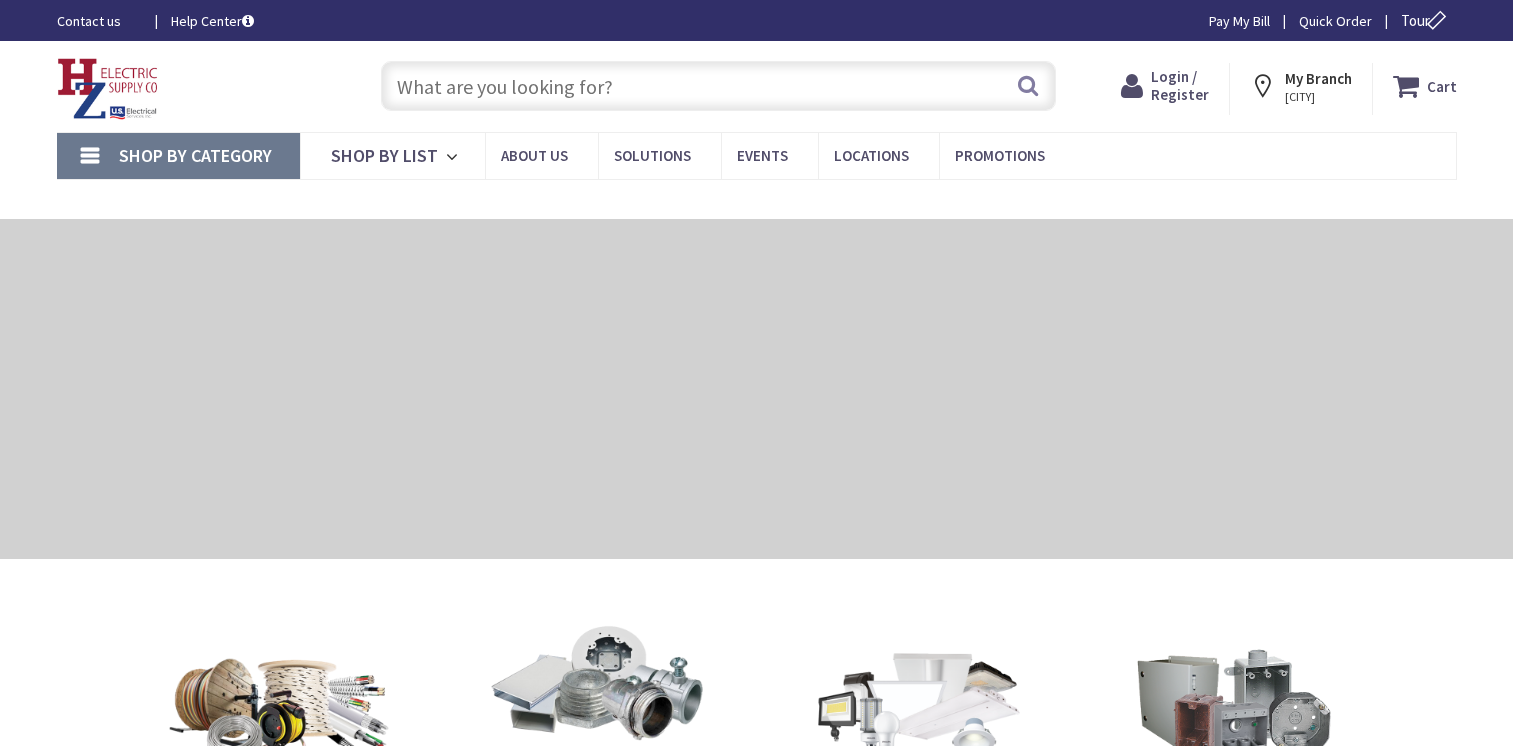 scroll, scrollTop: 0, scrollLeft: 0, axis: both 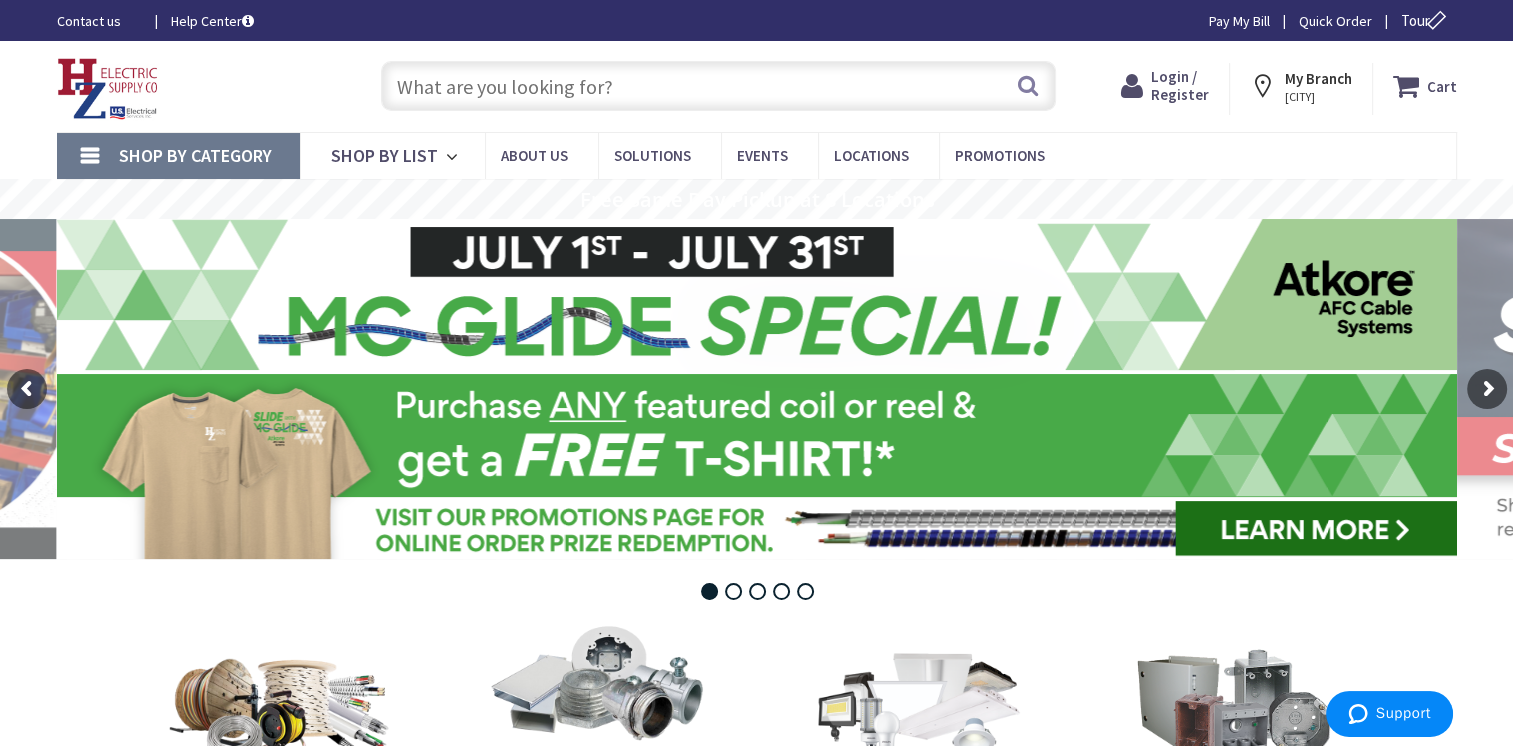 click at bounding box center [718, 86] 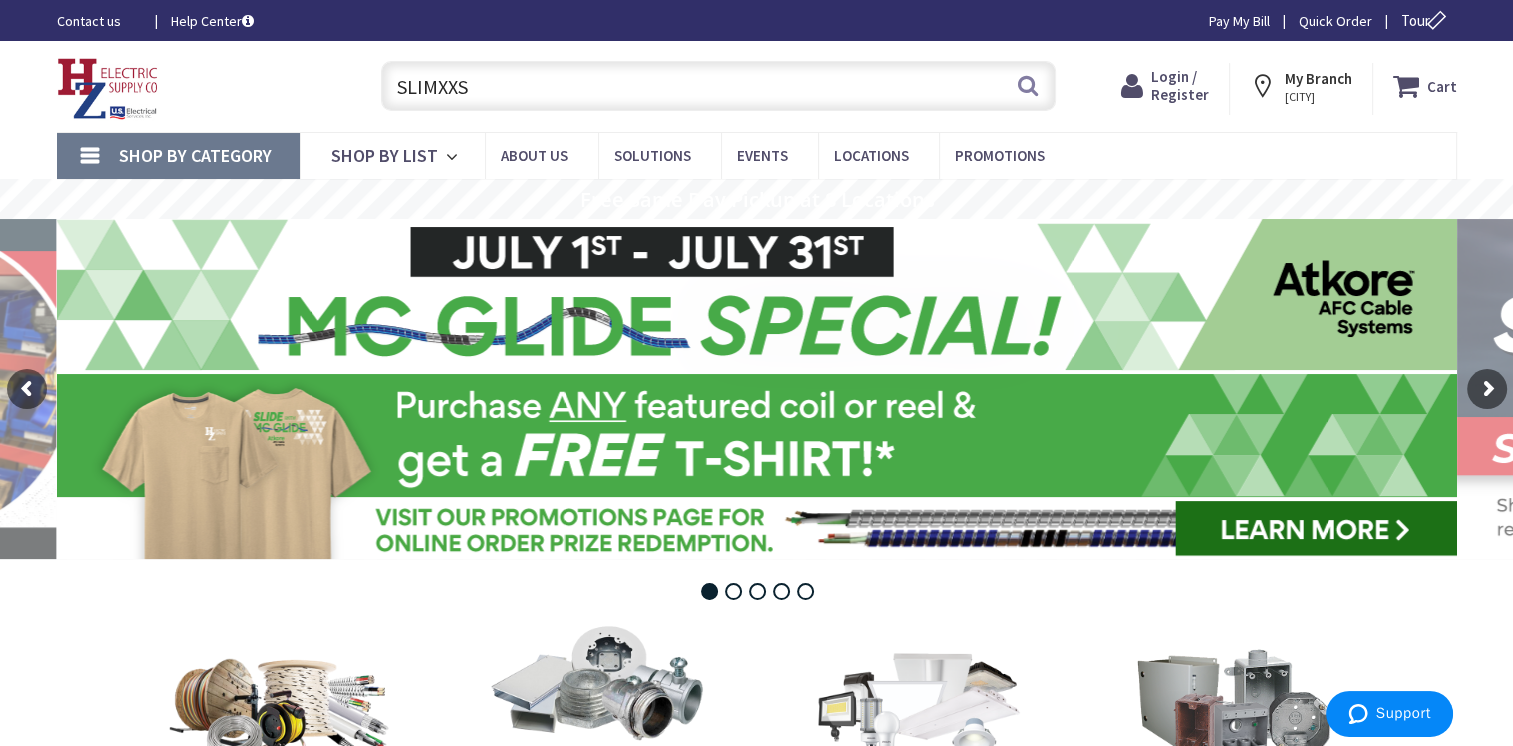 type on "SLIMXXS" 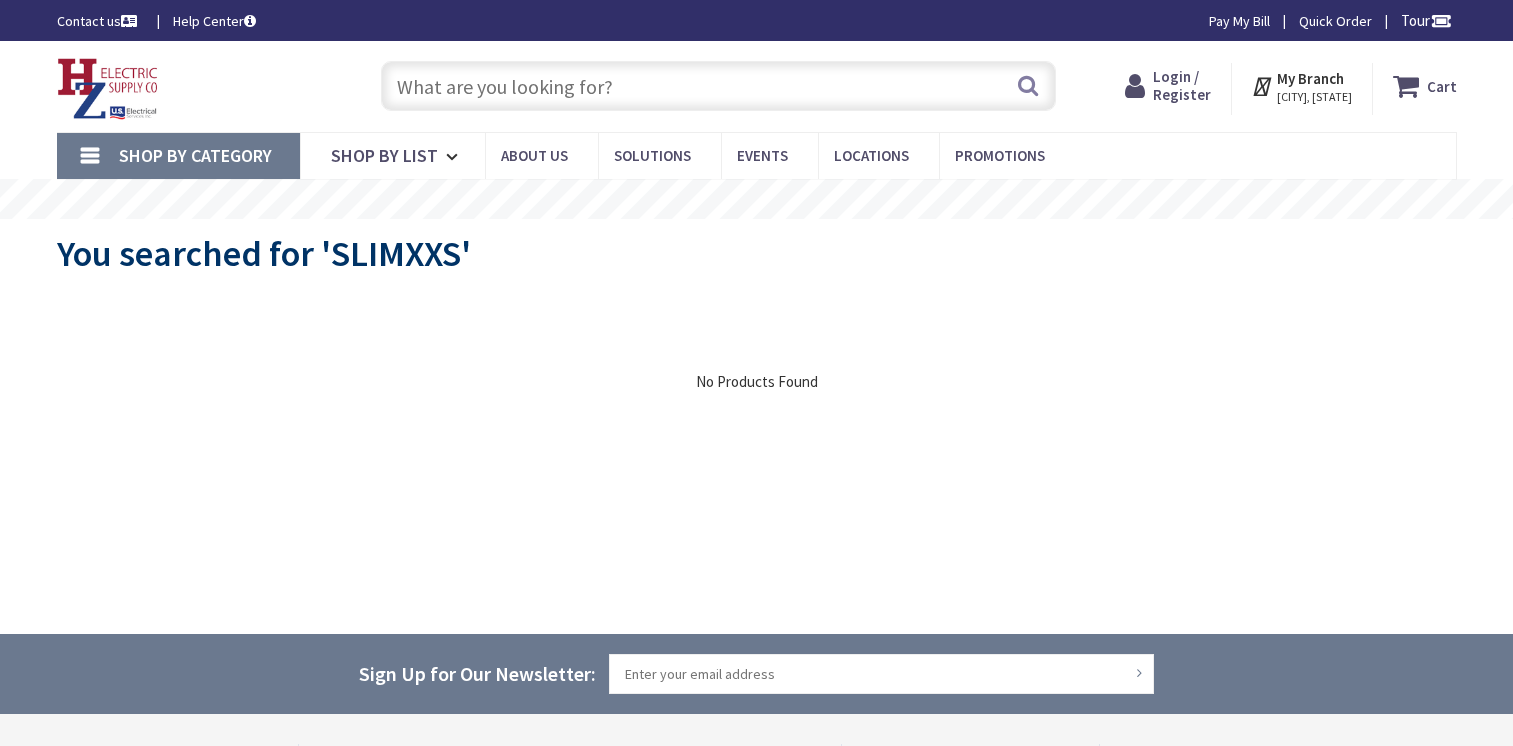 scroll, scrollTop: 0, scrollLeft: 0, axis: both 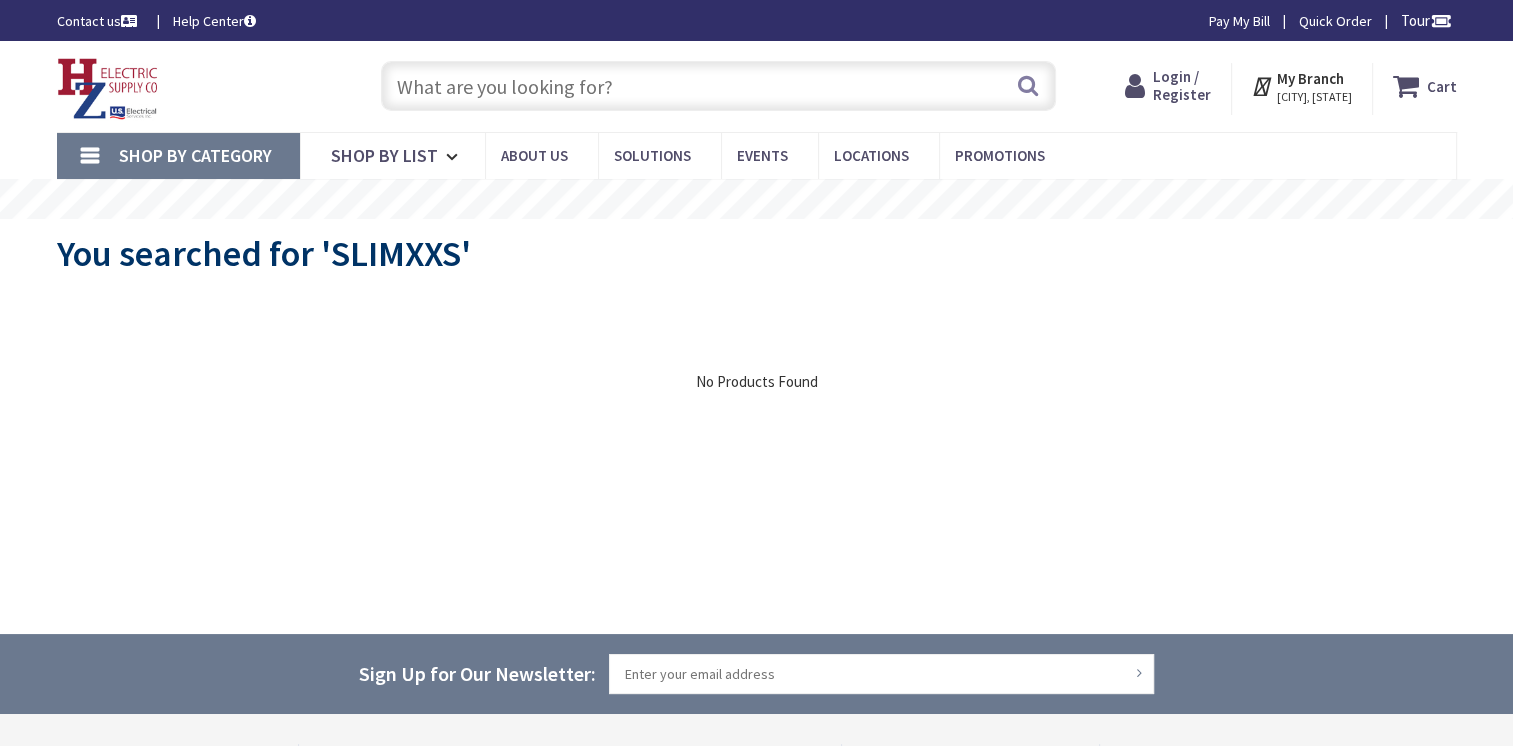 click at bounding box center (718, 86) 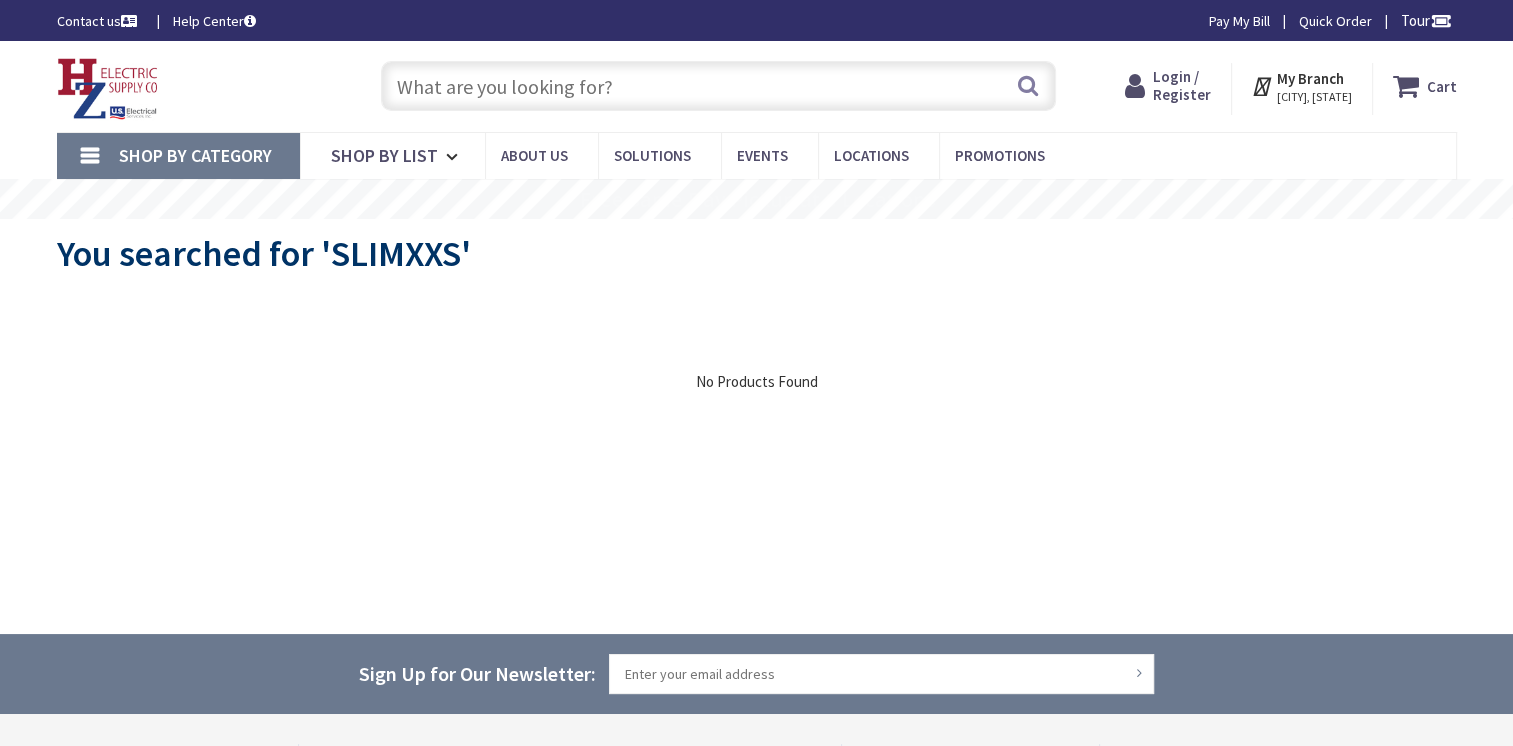 scroll, scrollTop: 0, scrollLeft: 0, axis: both 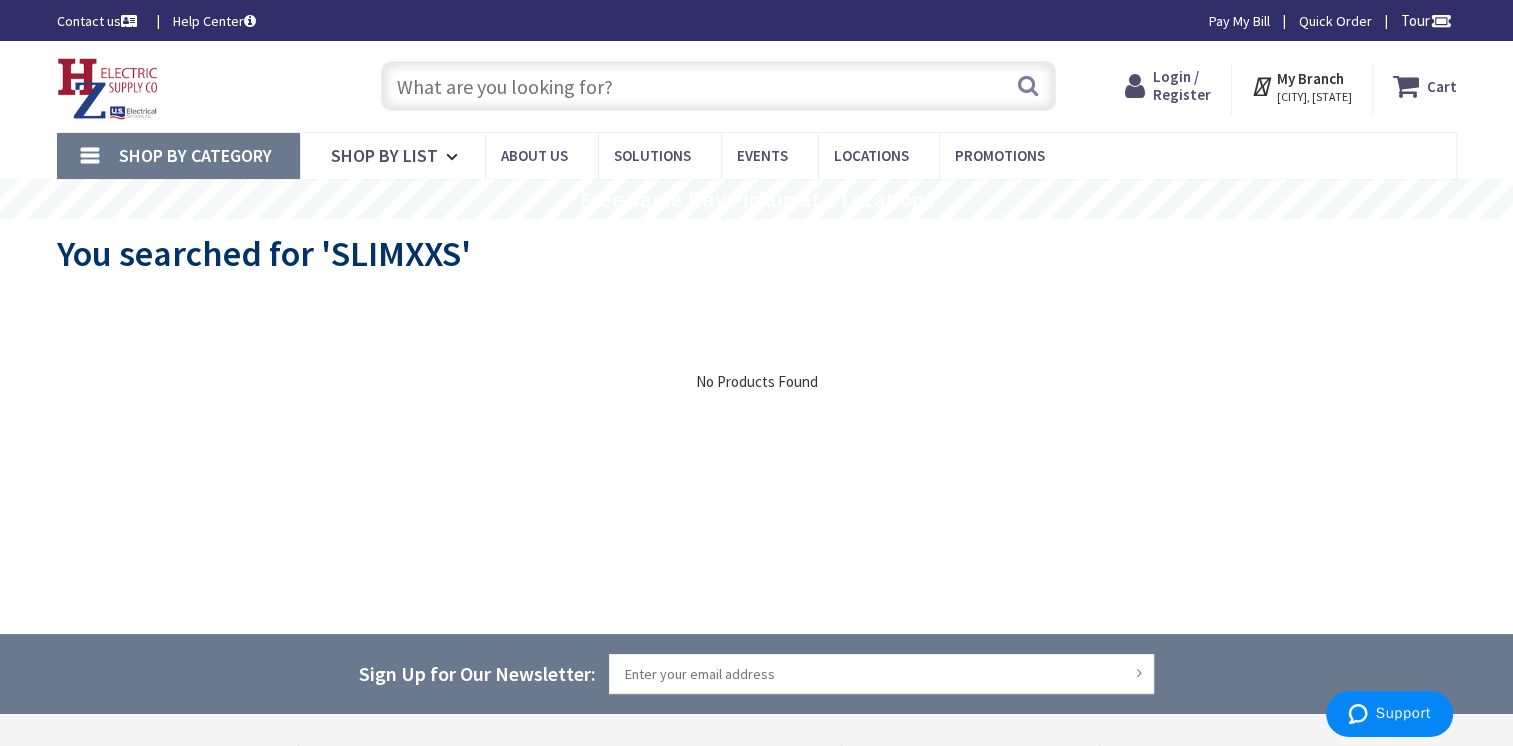 click on "Shop By List" at bounding box center (384, 155) 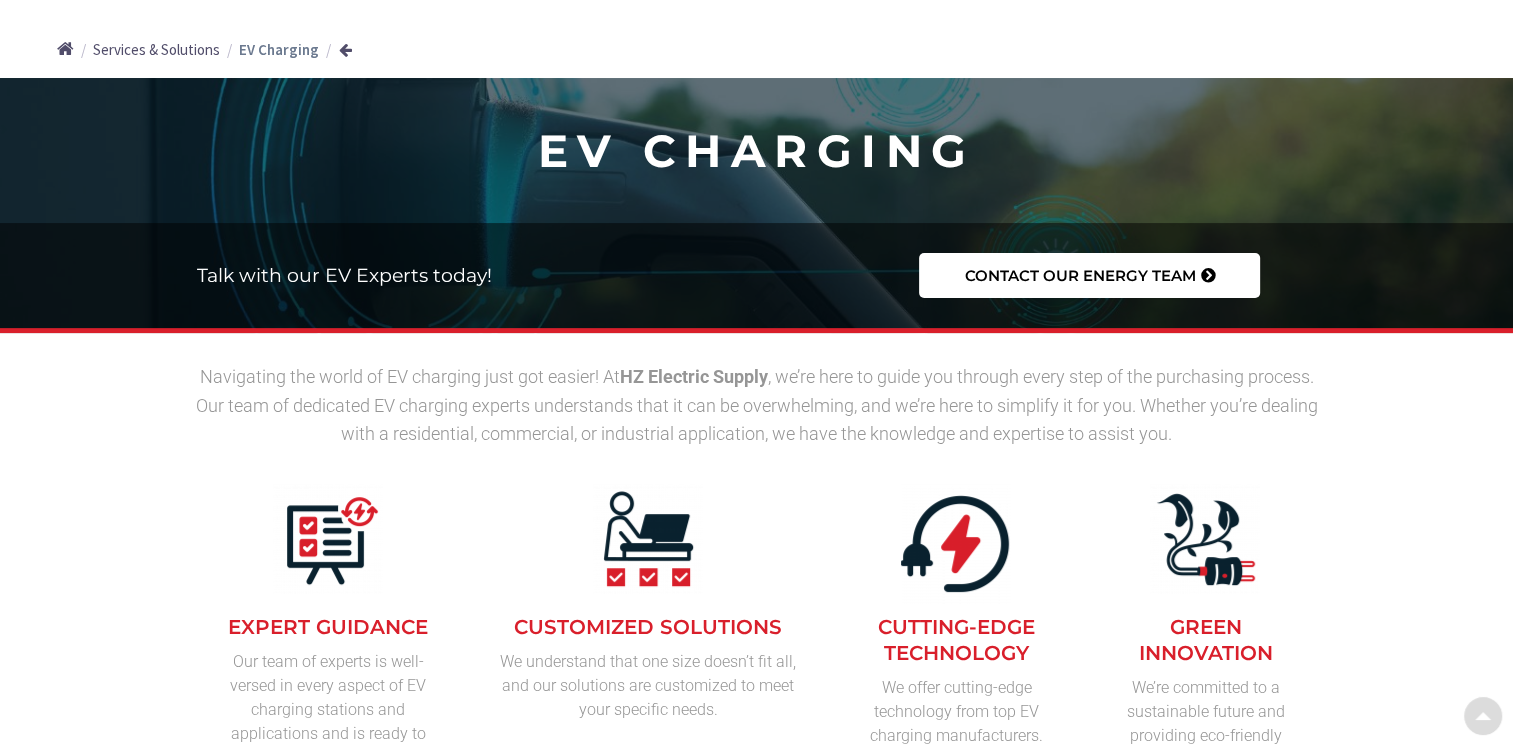 scroll, scrollTop: 0, scrollLeft: 0, axis: both 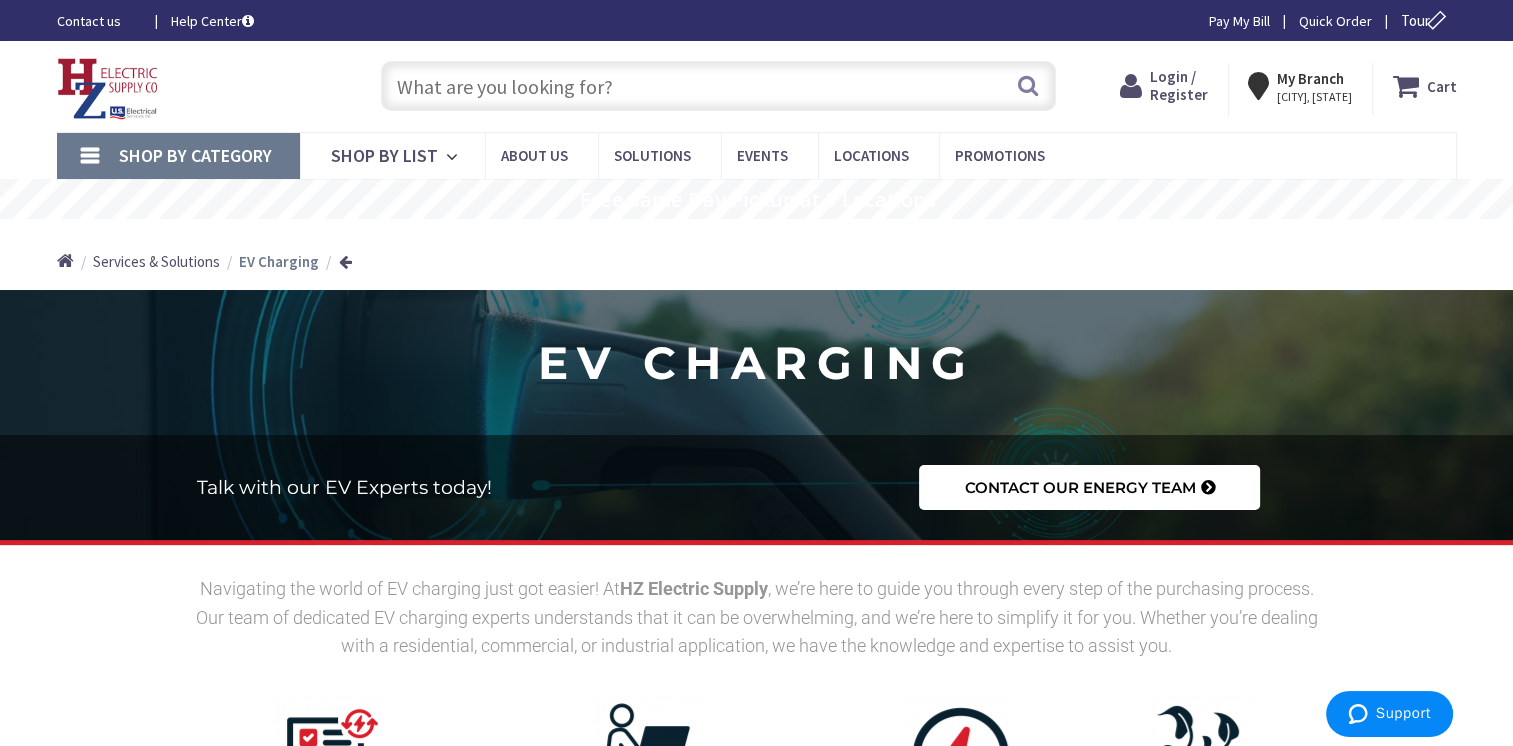 click on "About Us" at bounding box center (0, 0) 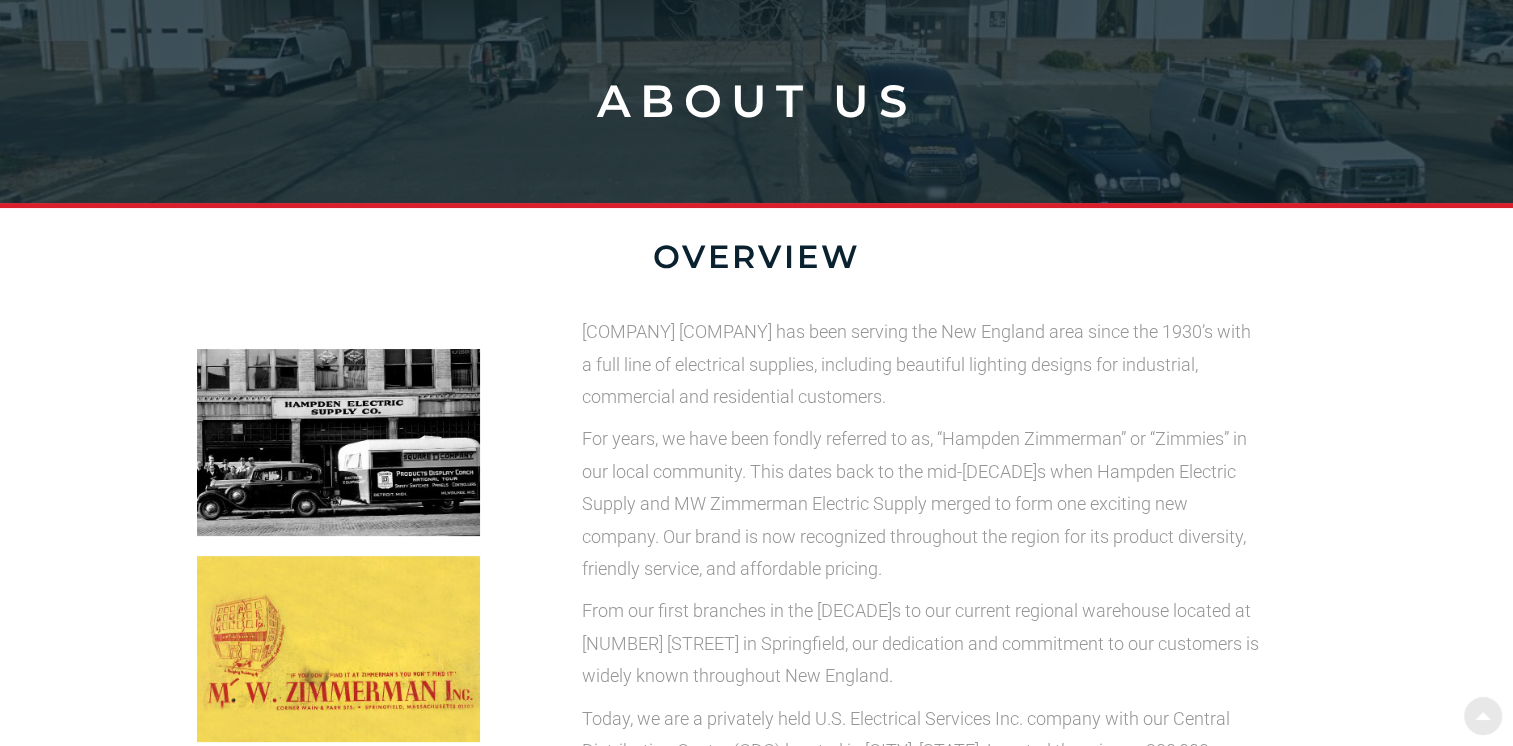 scroll, scrollTop: 300, scrollLeft: 0, axis: vertical 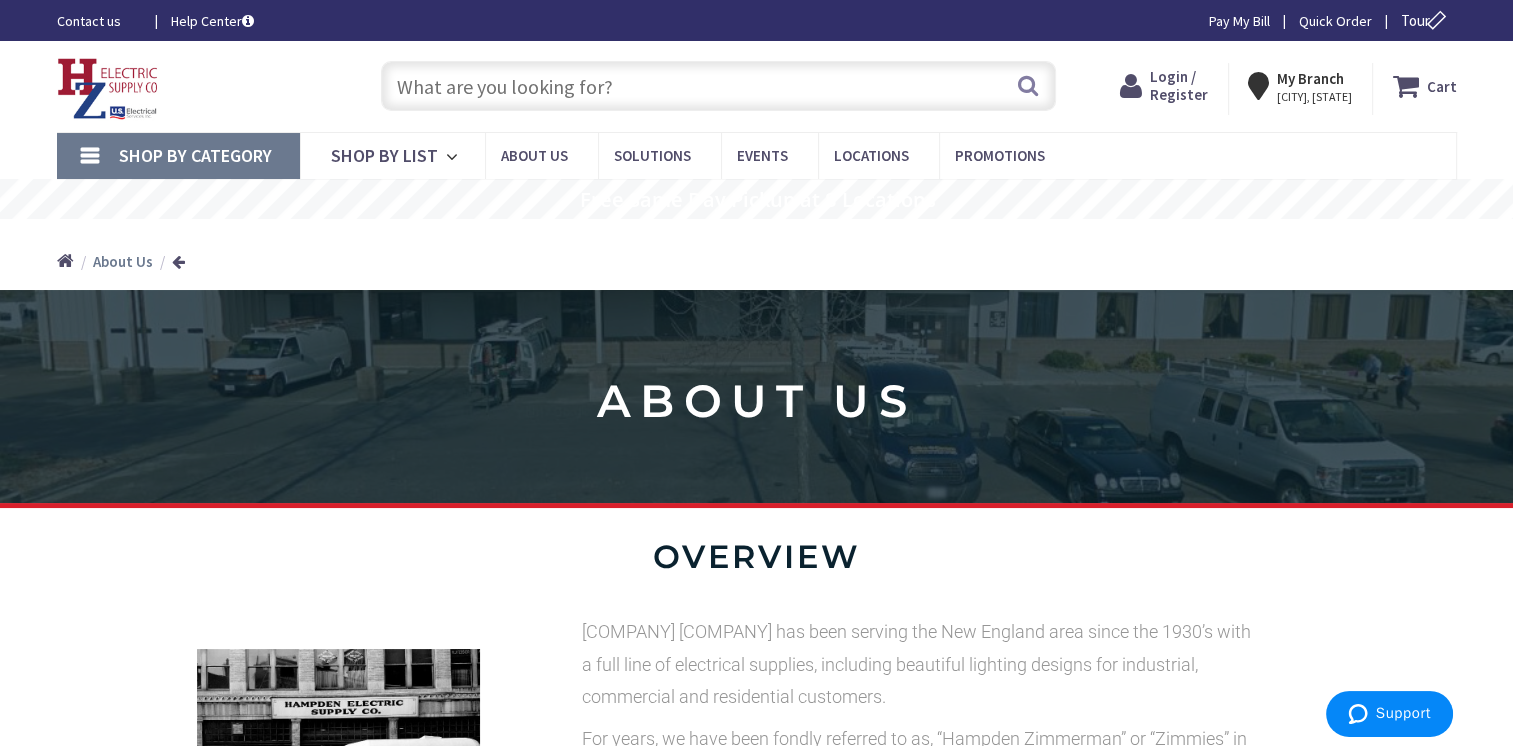 click on "Line Card" at bounding box center (0, 0) 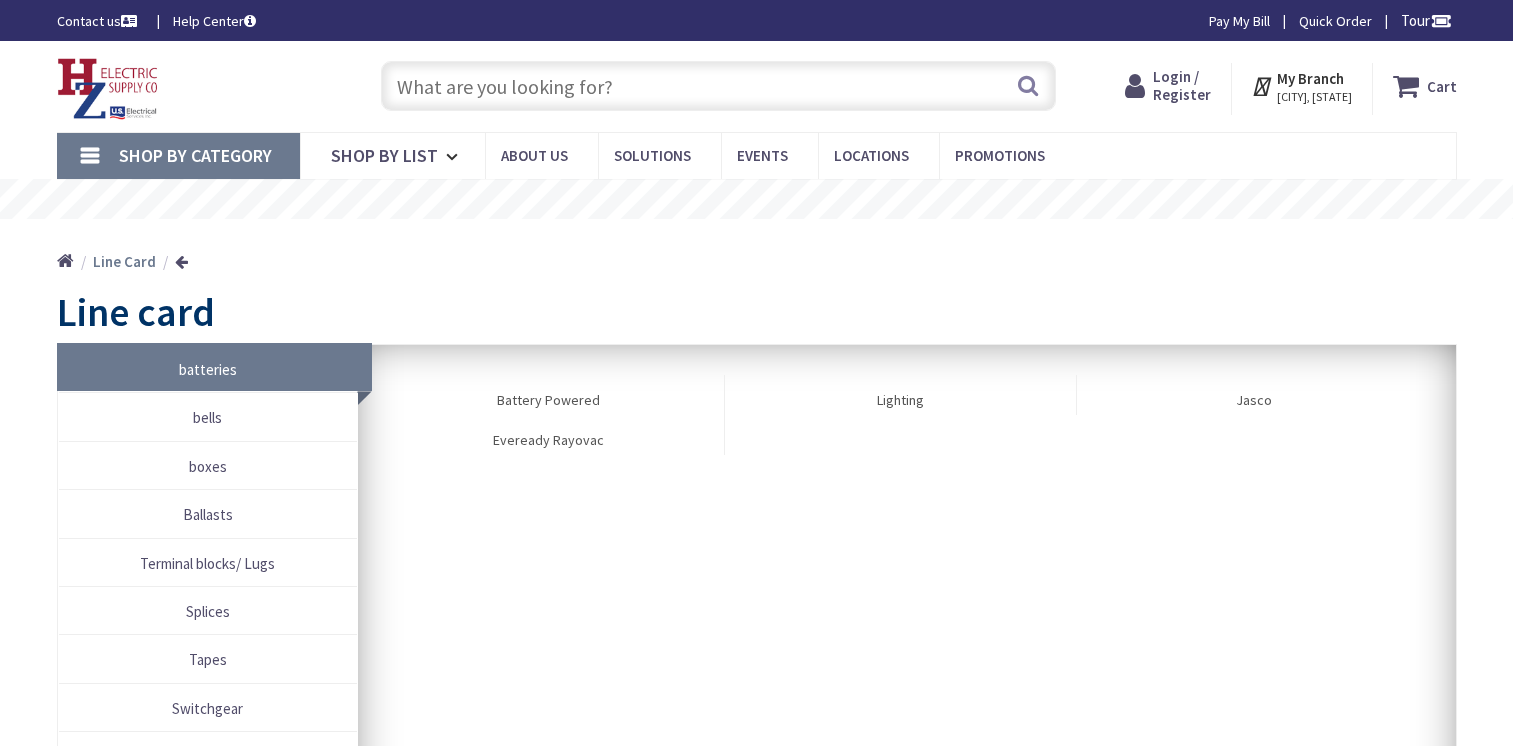 scroll, scrollTop: 0, scrollLeft: 0, axis: both 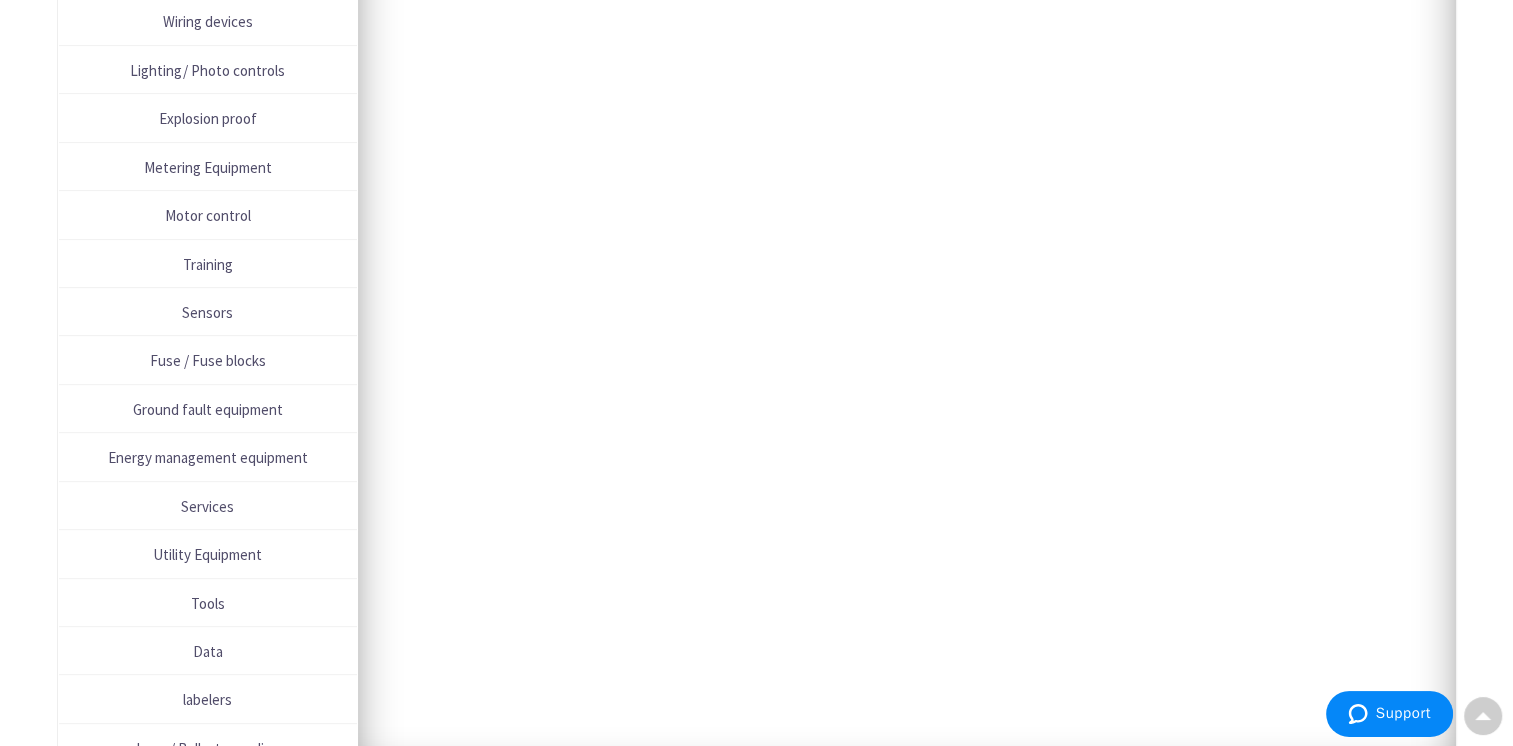 click on "Lighting/ Photo controls" at bounding box center [208, 70] 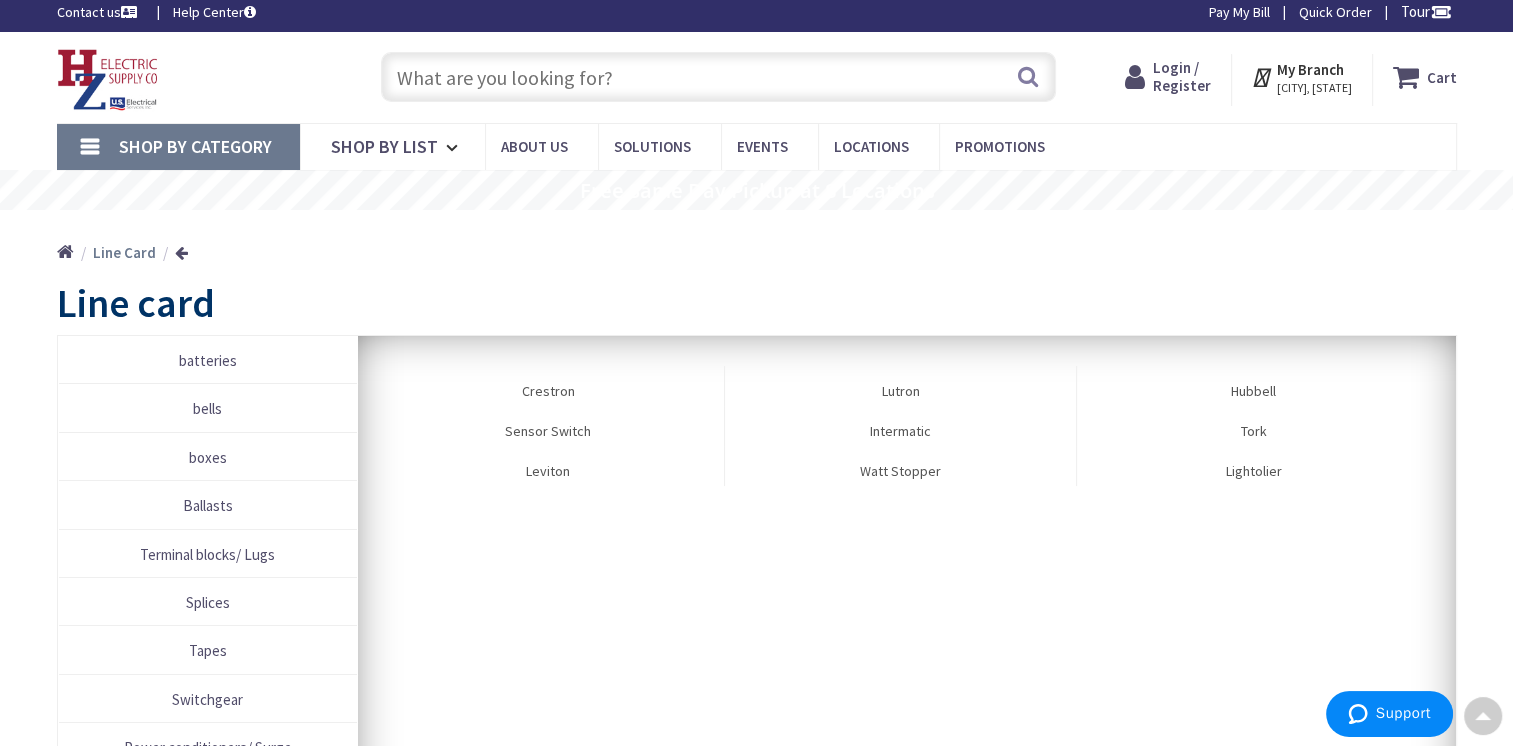 scroll, scrollTop: 0, scrollLeft: 0, axis: both 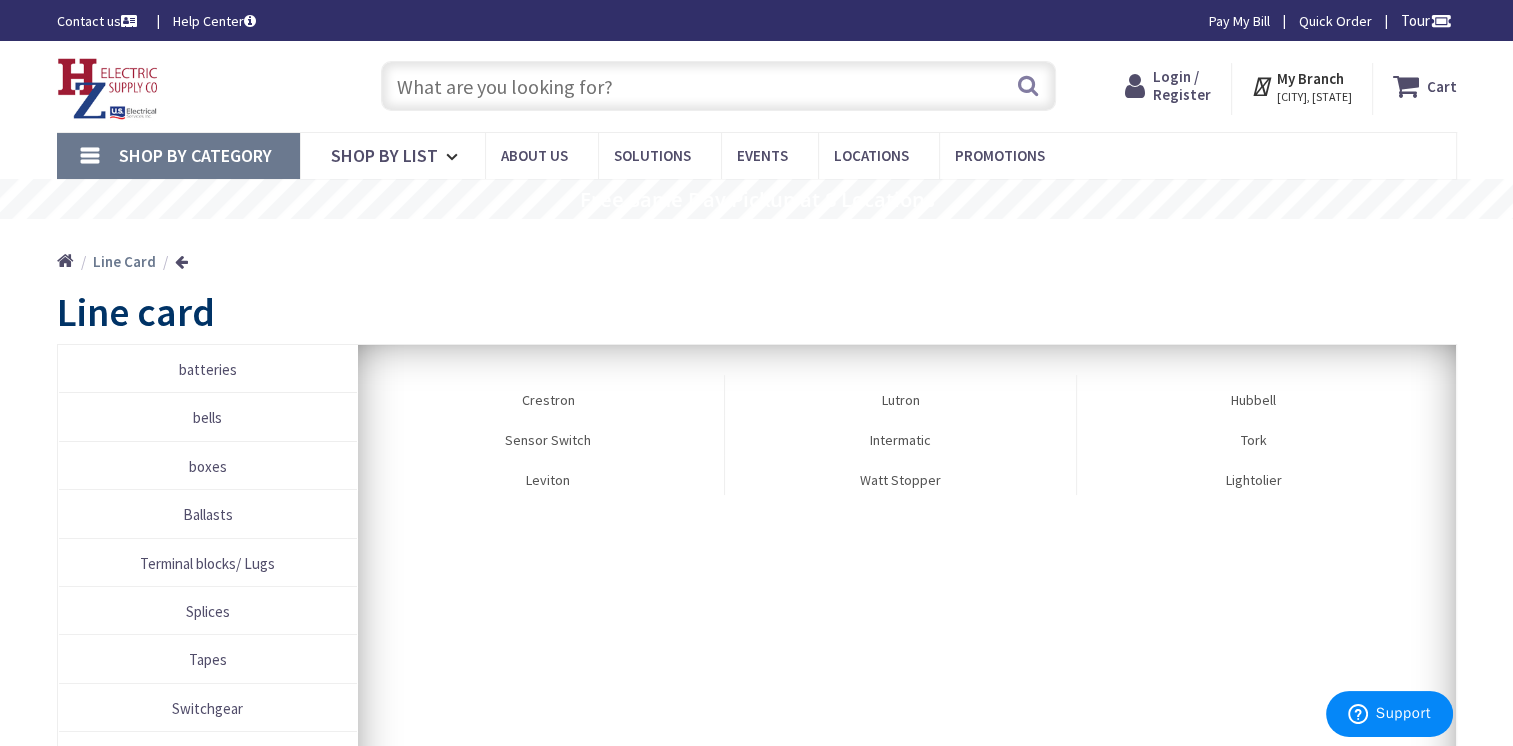 click at bounding box center [718, 86] 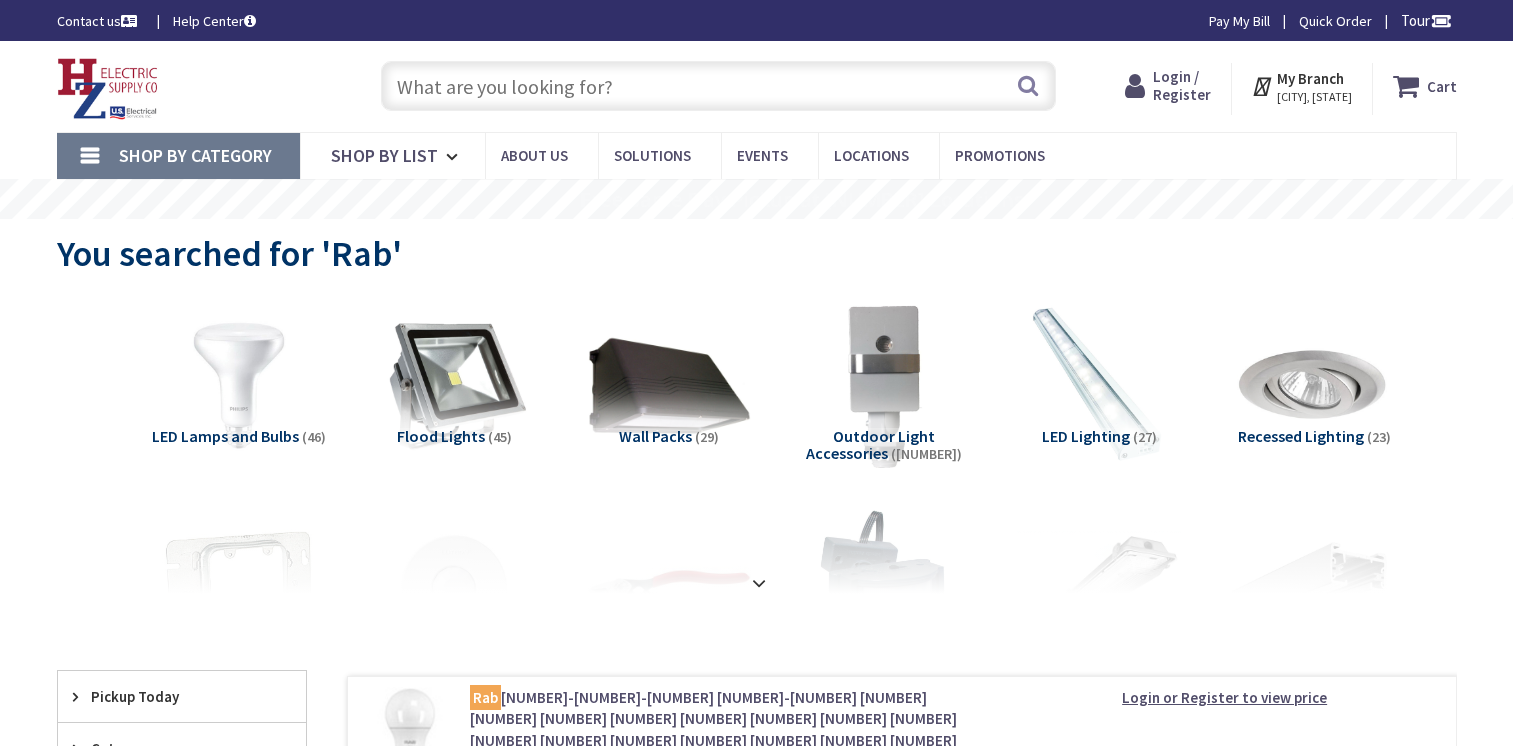 scroll, scrollTop: 0, scrollLeft: 0, axis: both 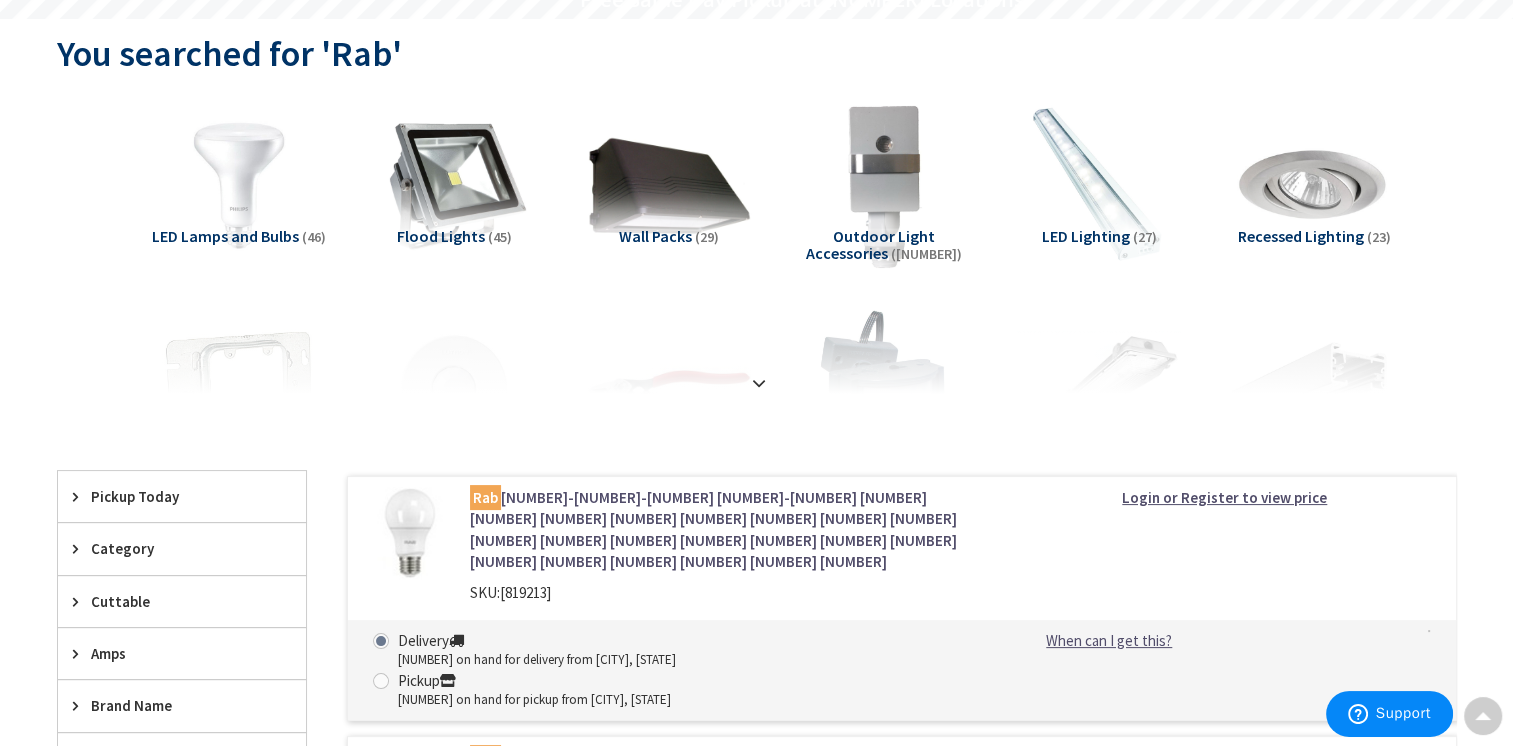 click on "Wall Packs" at bounding box center (225, 236) 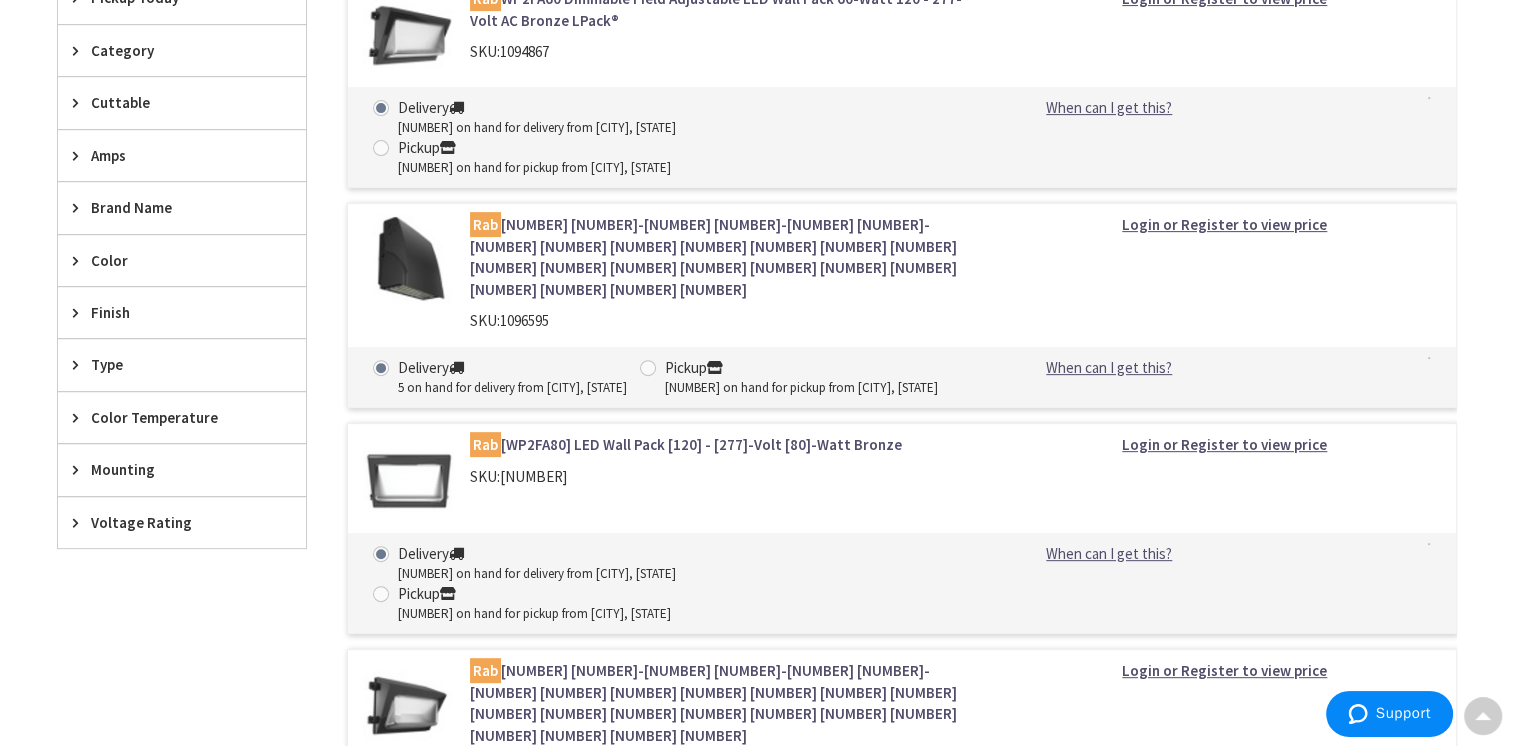 scroll, scrollTop: 588, scrollLeft: 0, axis: vertical 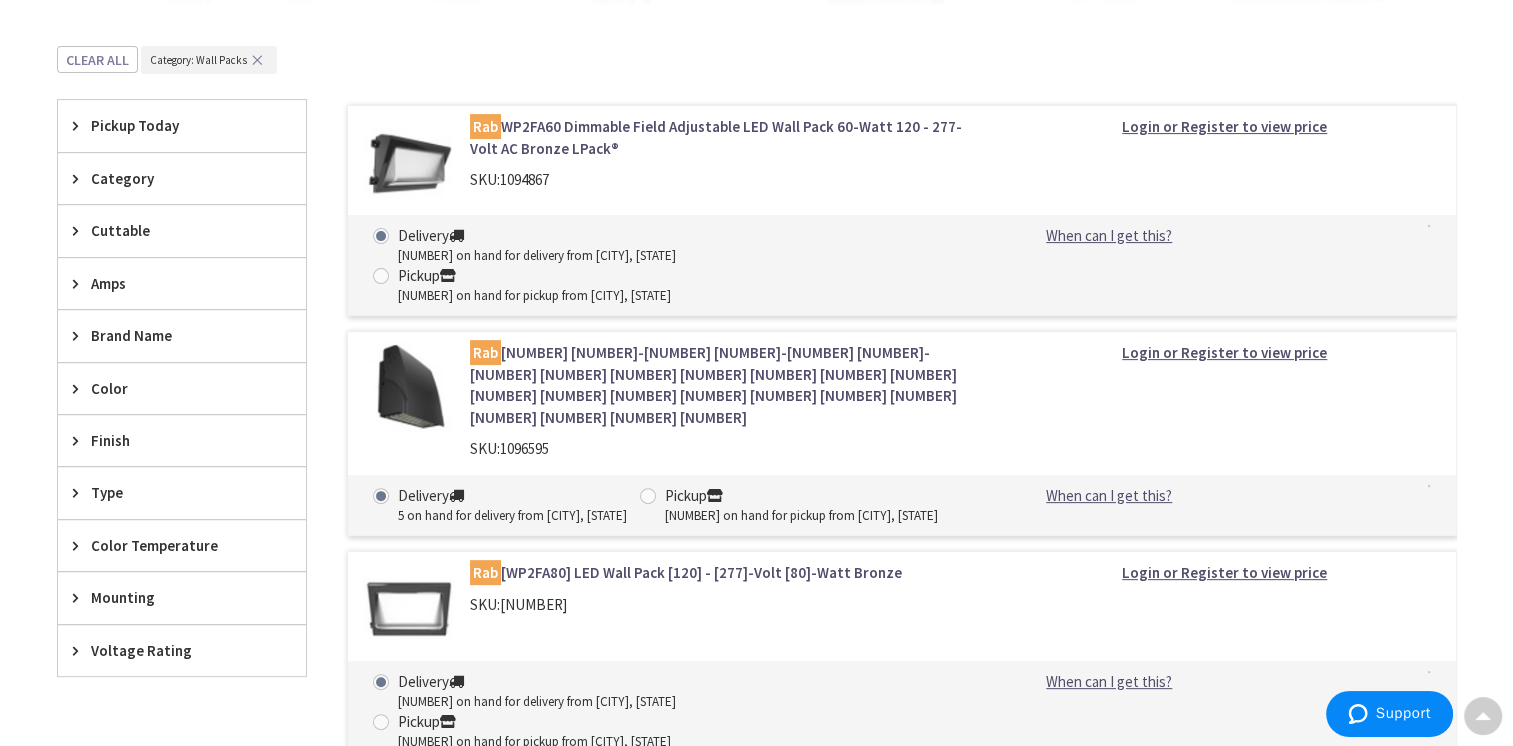 click on "Rab  SLIM17FA15ADJ Dimmable Adjustable Cutoff Angle Adjustable LED Wall Pack 15-Watt 120 - 277-Volt AC Bronze SLIM®17" at bounding box center (724, 385) 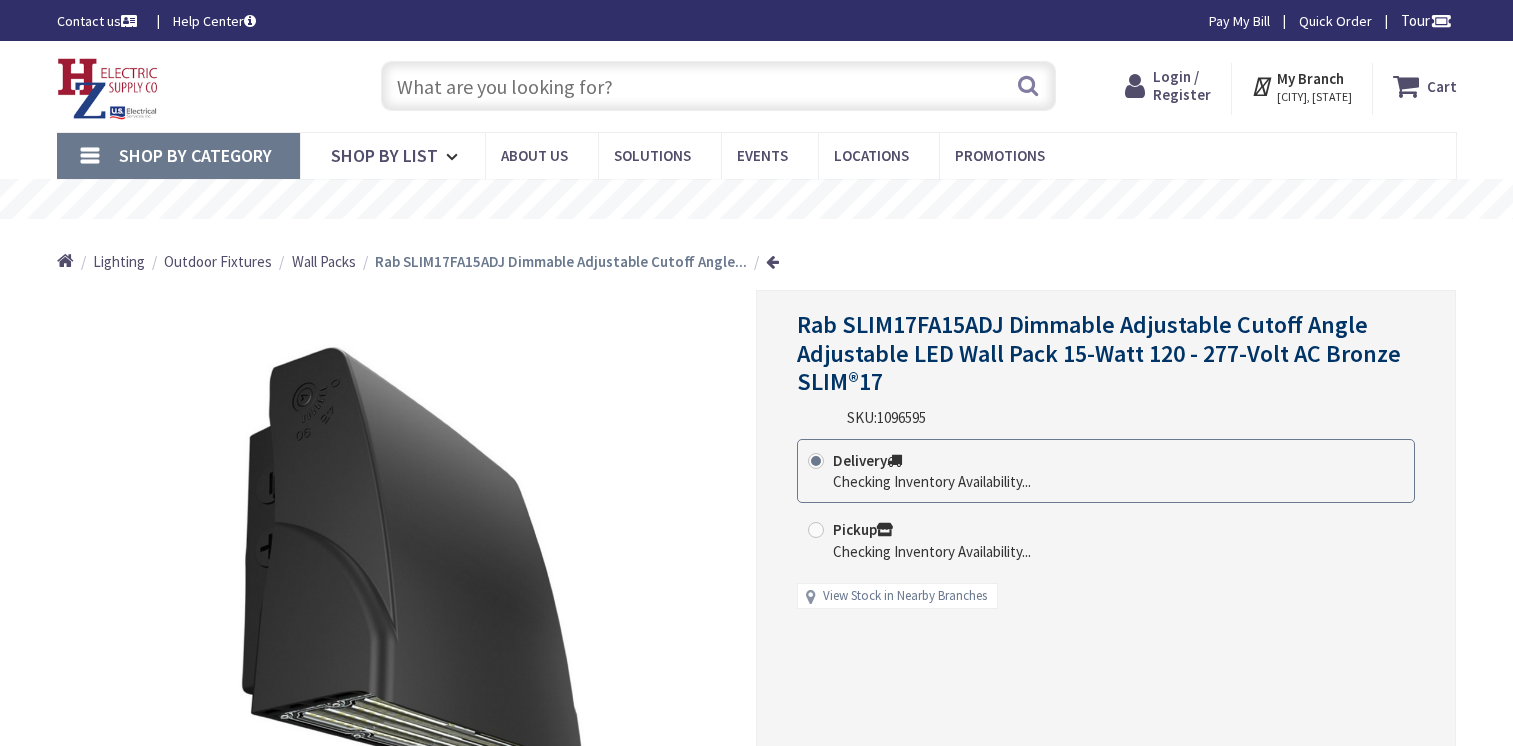 scroll, scrollTop: 0, scrollLeft: 0, axis: both 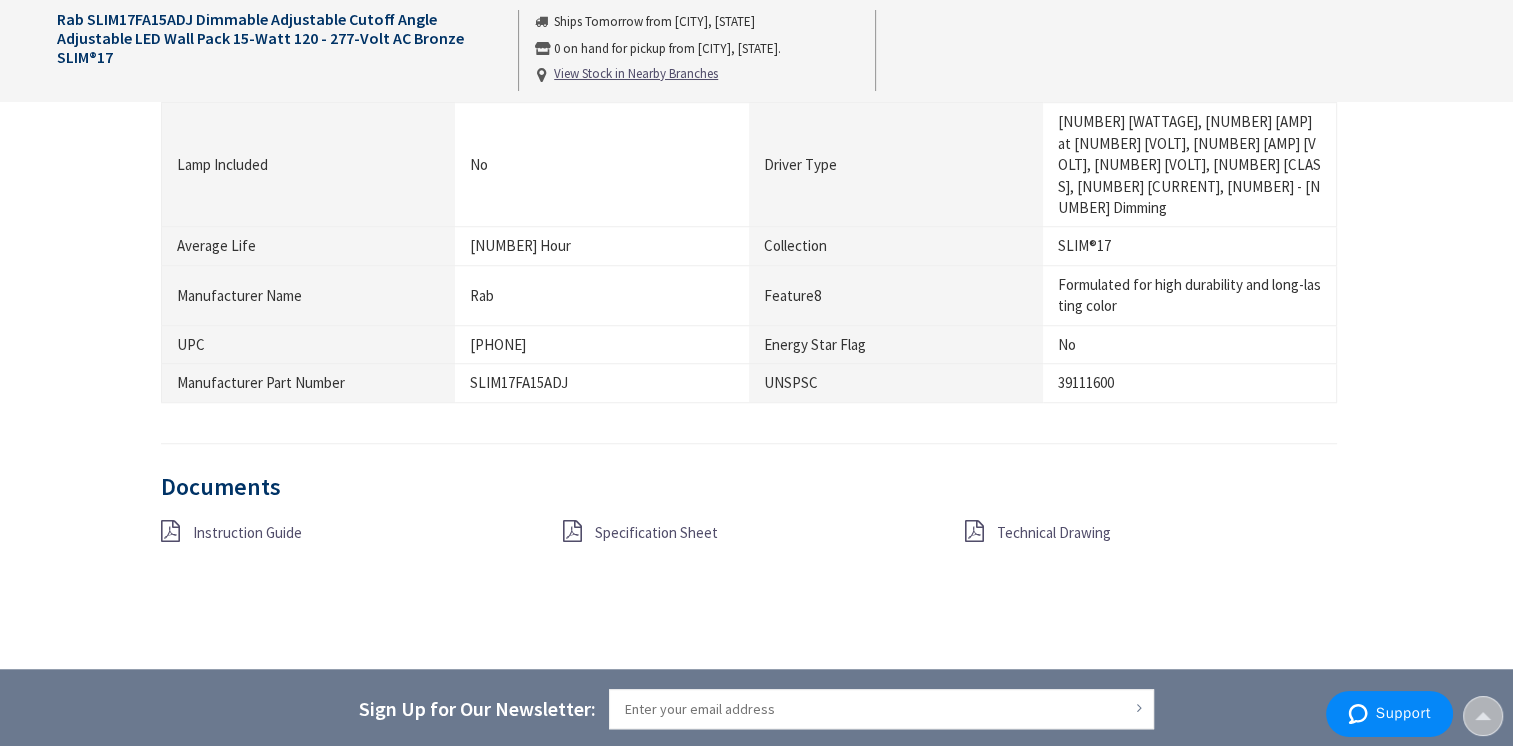 click on "Specification Sheet" at bounding box center [656, 532] 